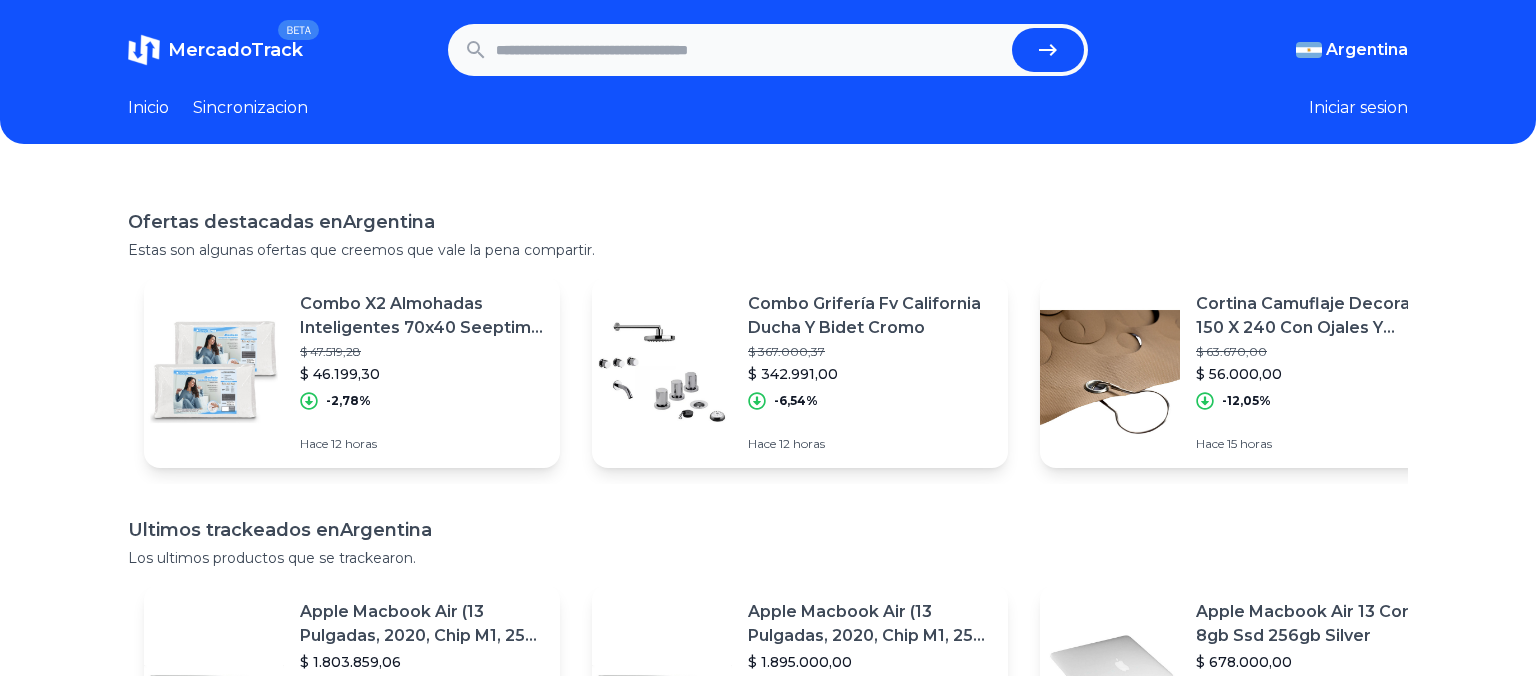 scroll, scrollTop: 0, scrollLeft: 0, axis: both 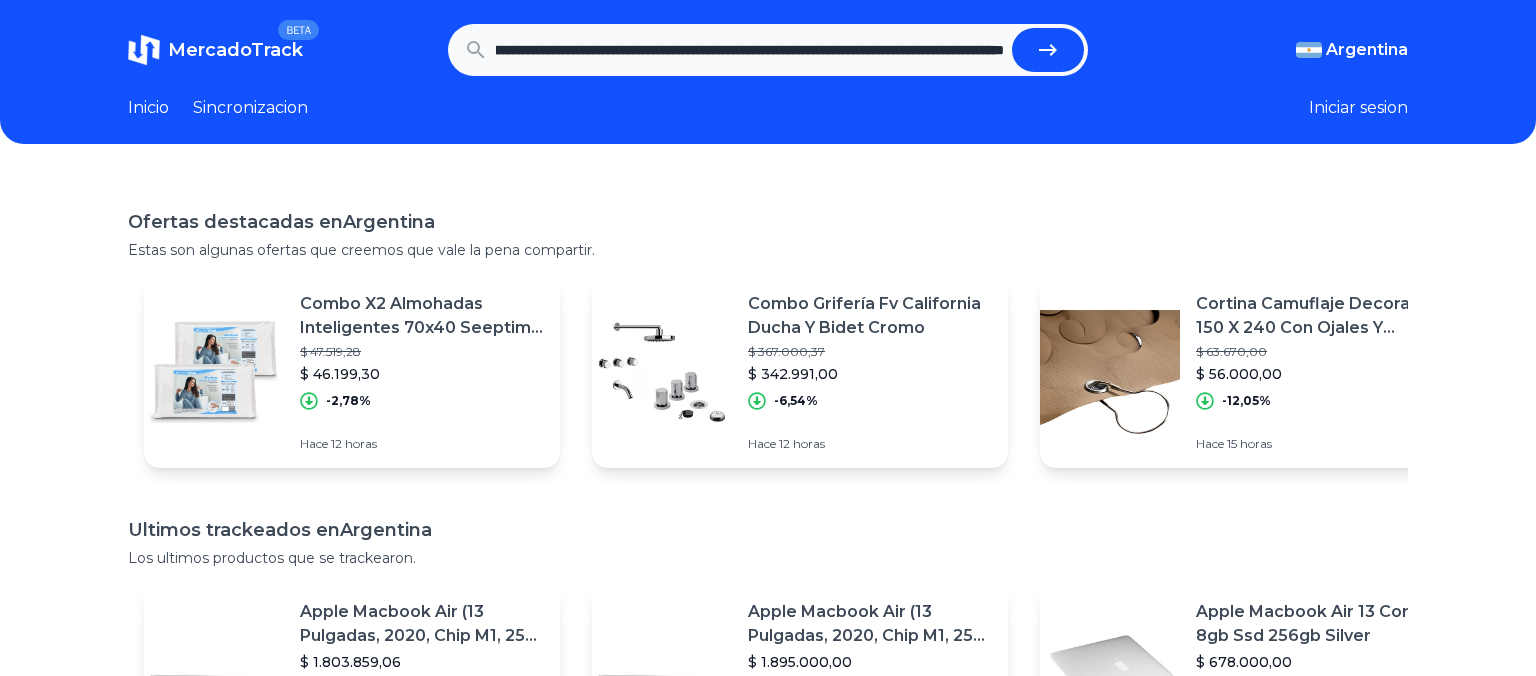 click 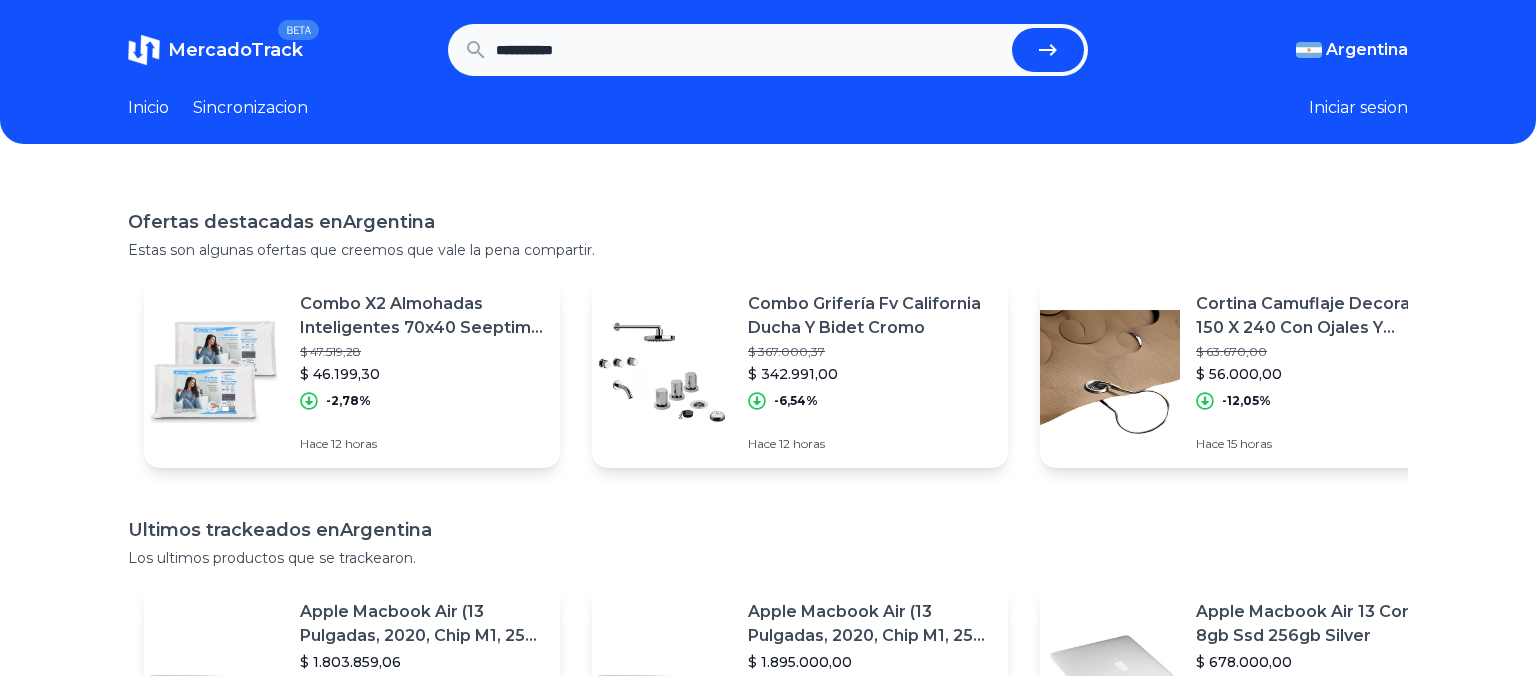 scroll, scrollTop: 0, scrollLeft: 0, axis: both 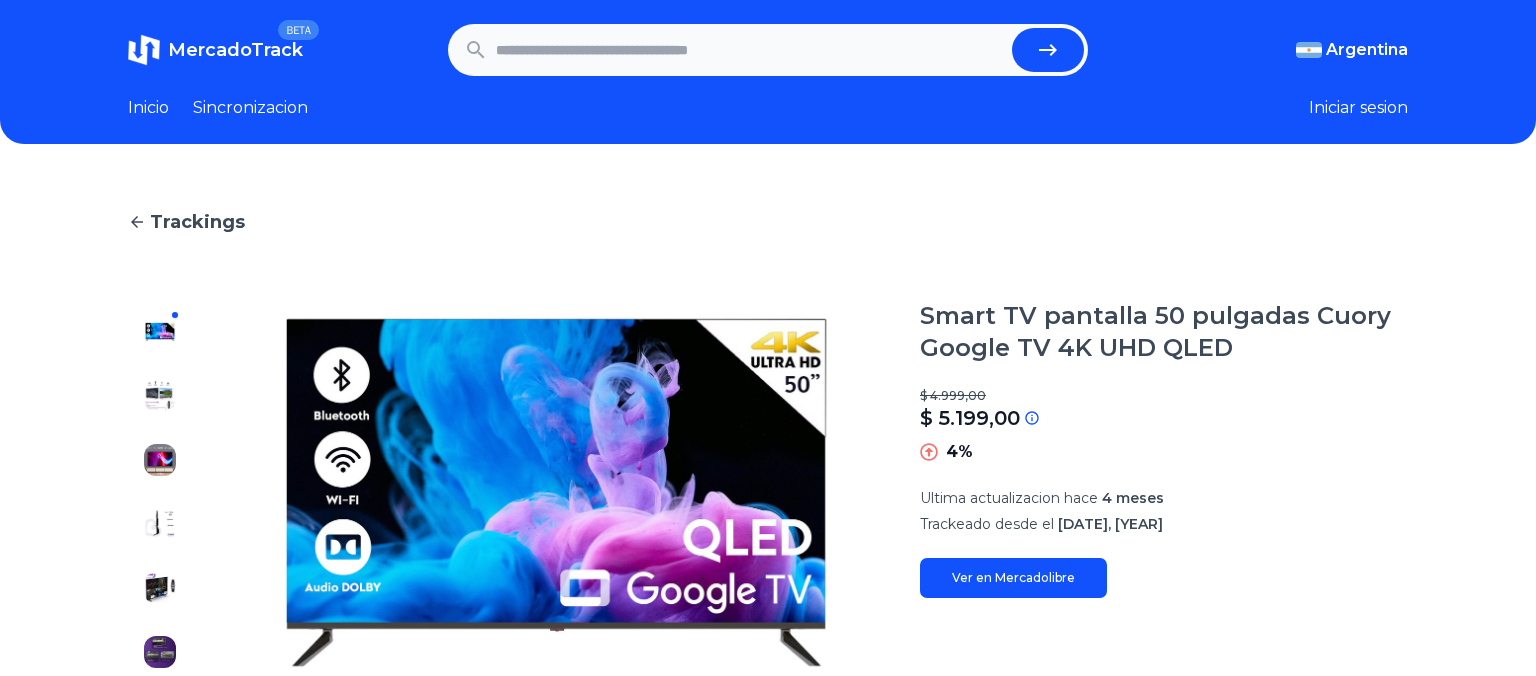 click at bounding box center (750, 50) 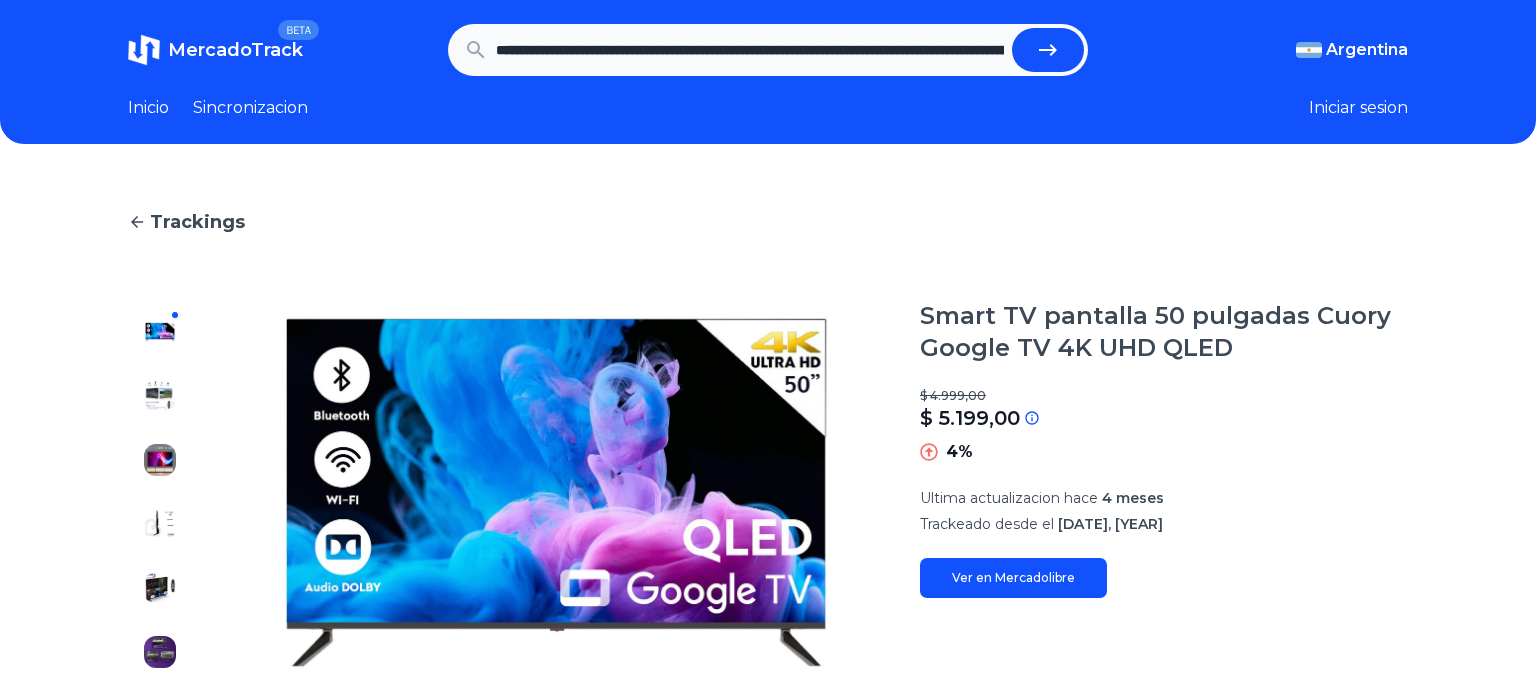 scroll, scrollTop: 0, scrollLeft: 1901, axis: horizontal 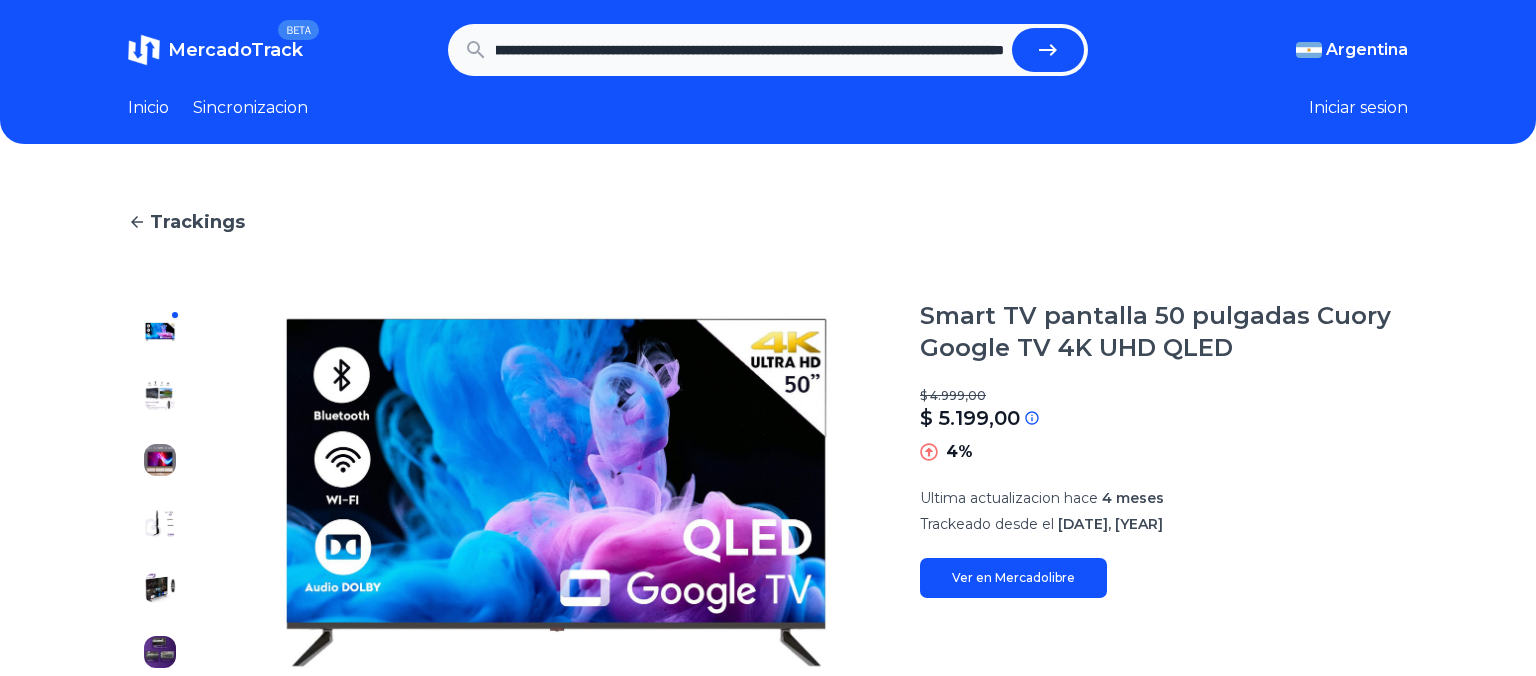 click at bounding box center (1048, 50) 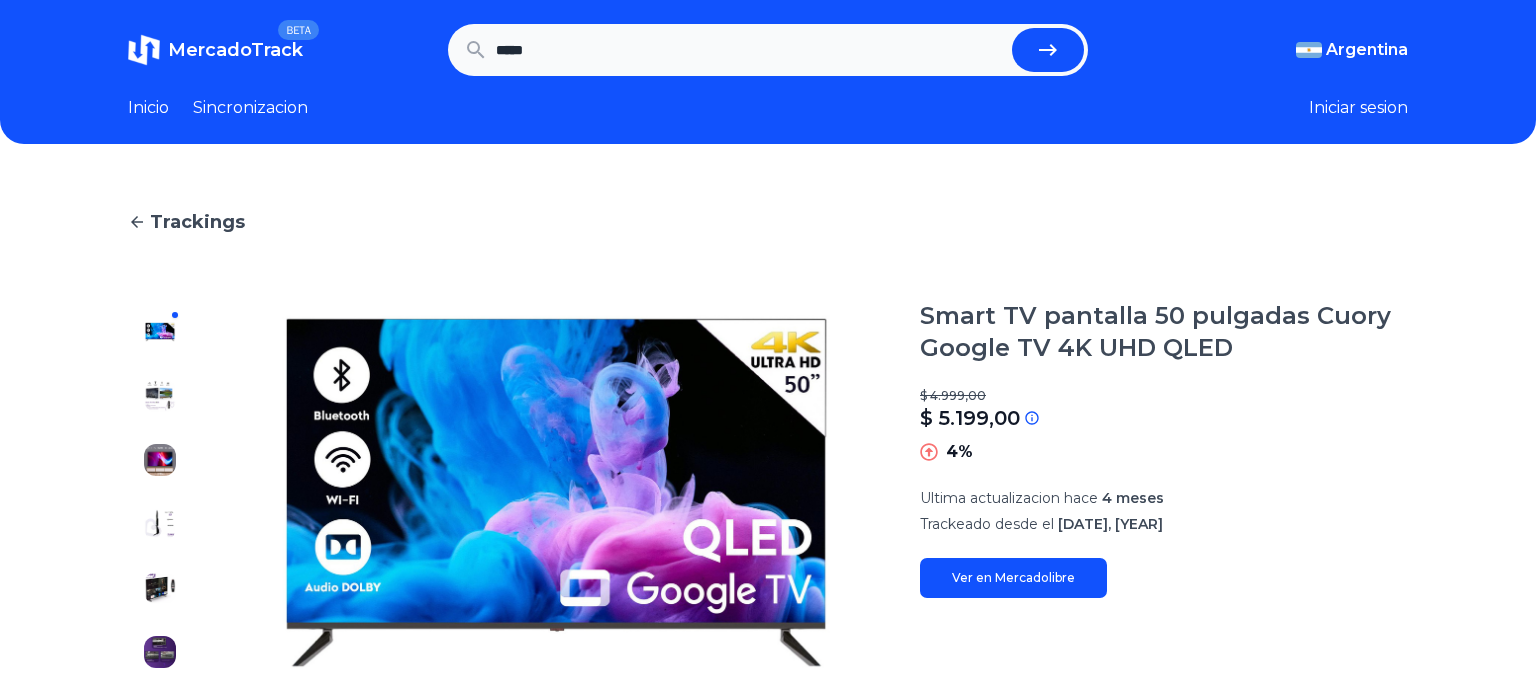 scroll, scrollTop: 0, scrollLeft: 0, axis: both 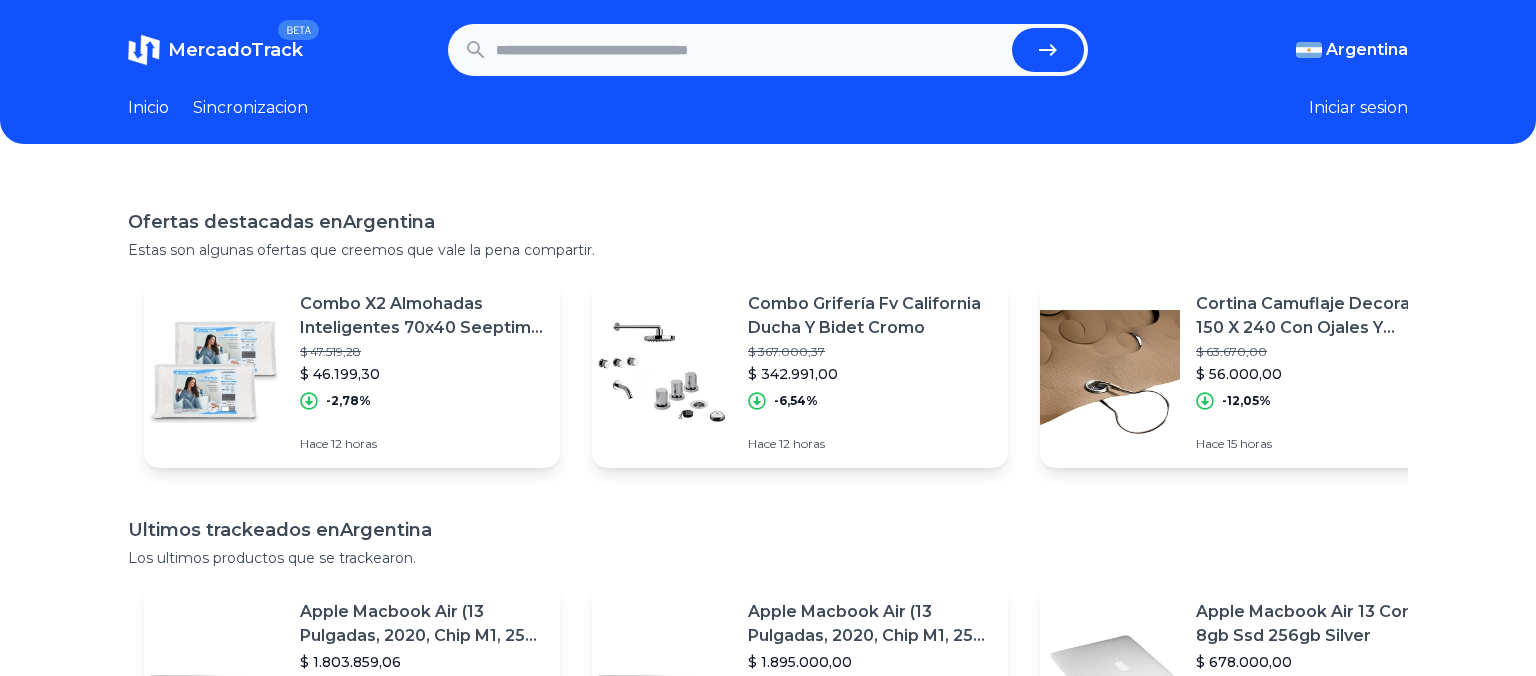 click on "MercadoTrack BETA [COUNTRY] [COUNTRY] [COUNTRY] [COUNTRY] [COUNTRY] [COUNTRY] [COUNTRY] [COUNTRY] [COUNTRY] [COUNTRY] [COUNTRY] [COUNTRY] [COUNTRY] [COUNTRY] [COUNTRY] [COUNTRY]" at bounding box center (768, 50) 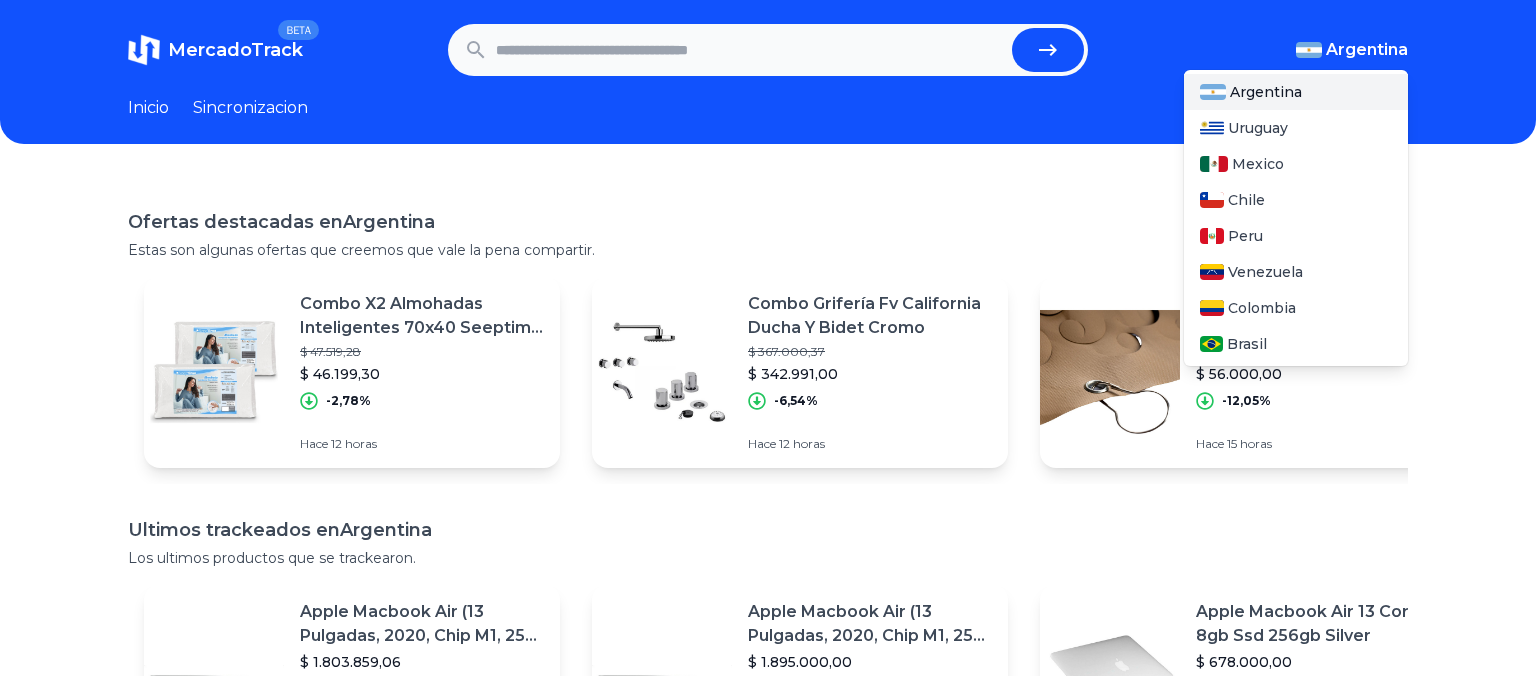 click on "Argentina" at bounding box center (1367, 50) 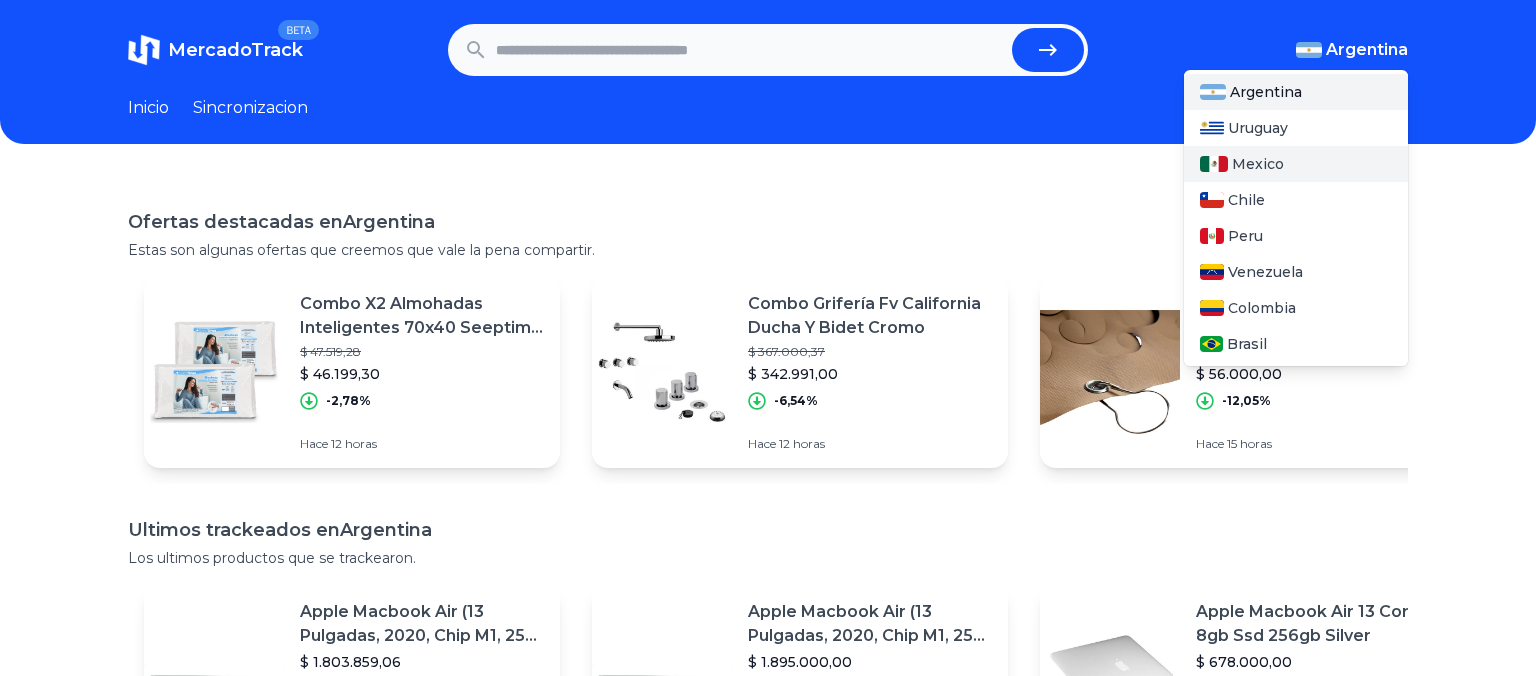 click on "Mexico" at bounding box center [1258, 164] 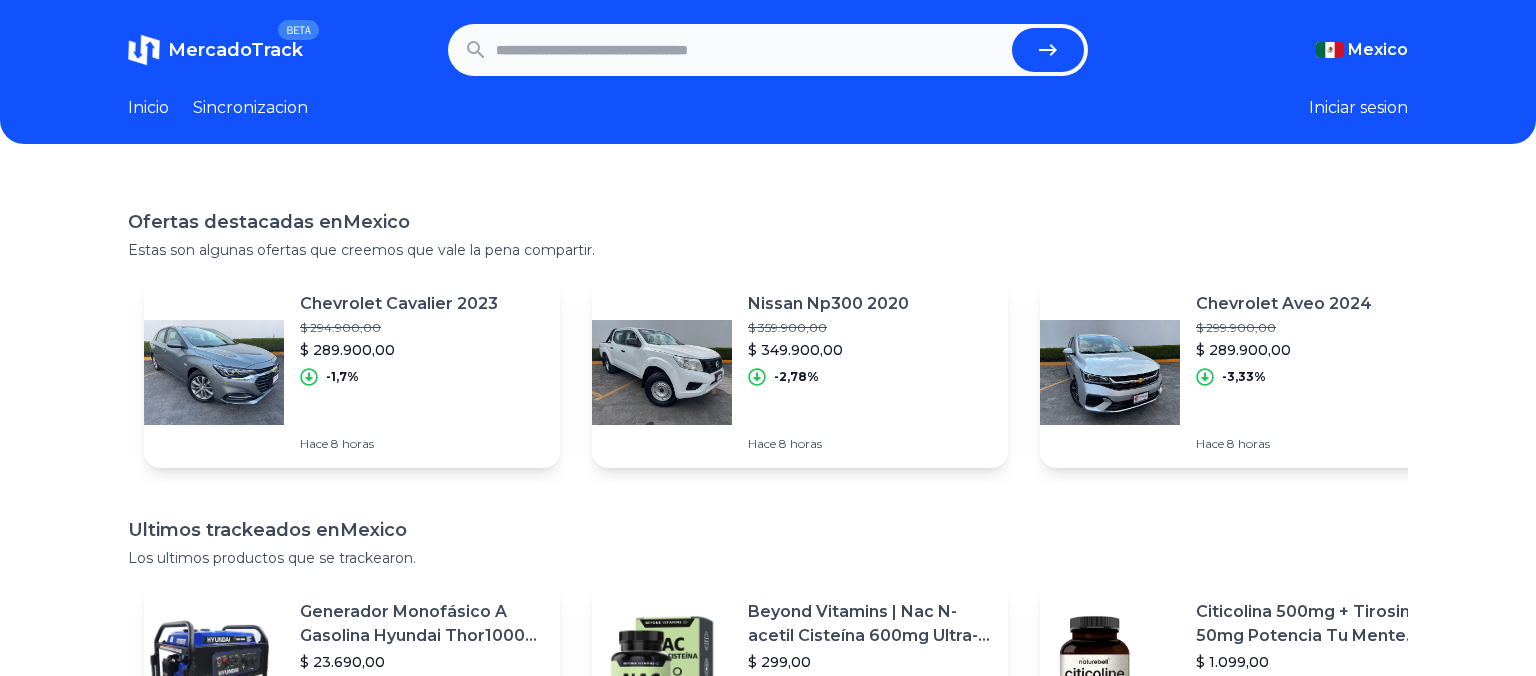 click on "Sincronizacion" at bounding box center (250, 108) 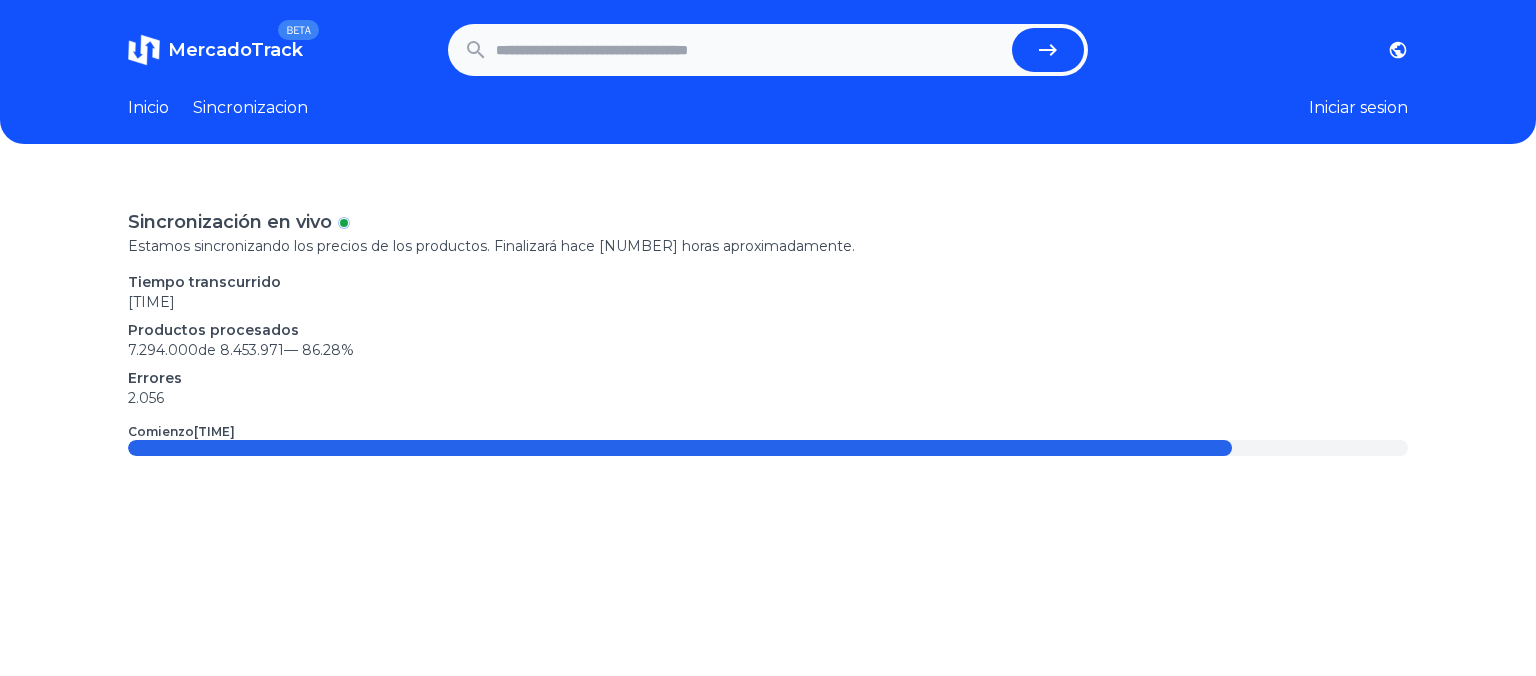 click on "MercadoTrack" at bounding box center [235, 50] 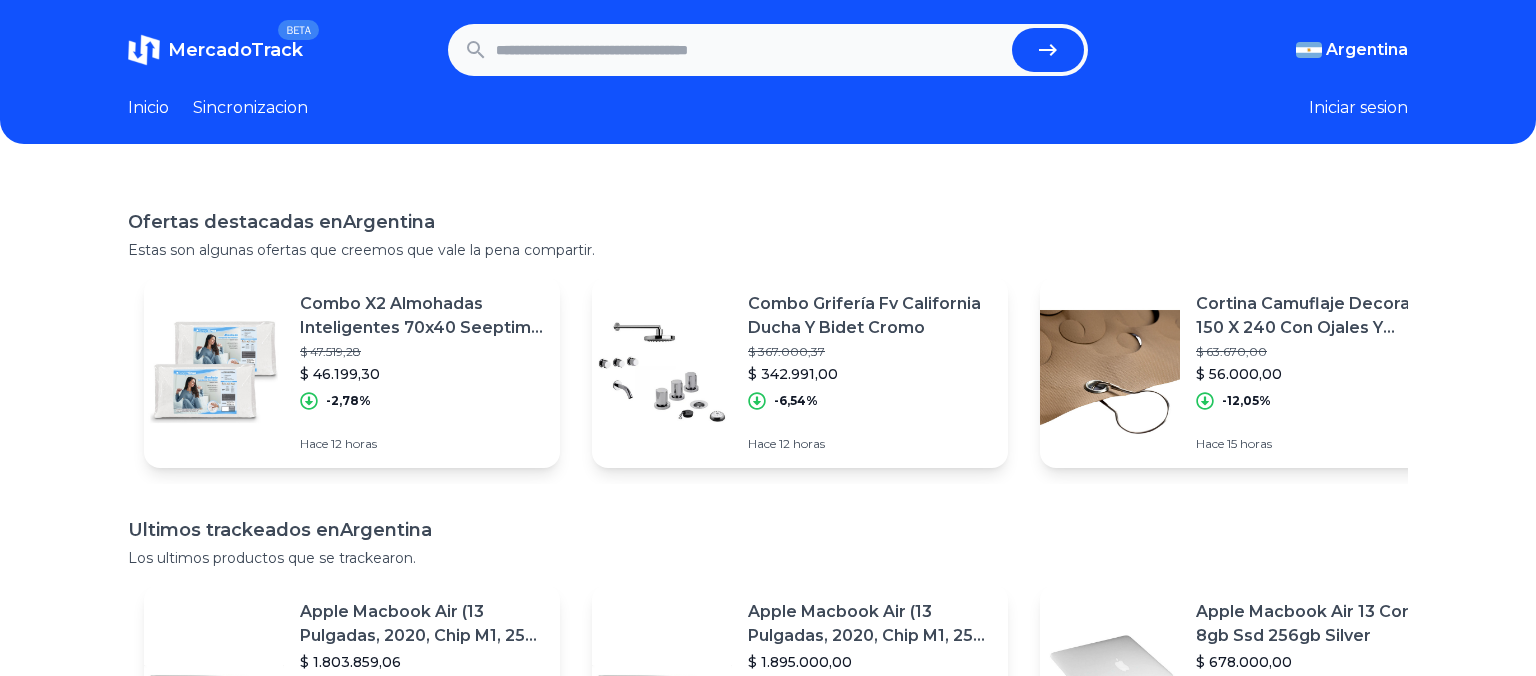 click on "Inicio" at bounding box center (148, 108) 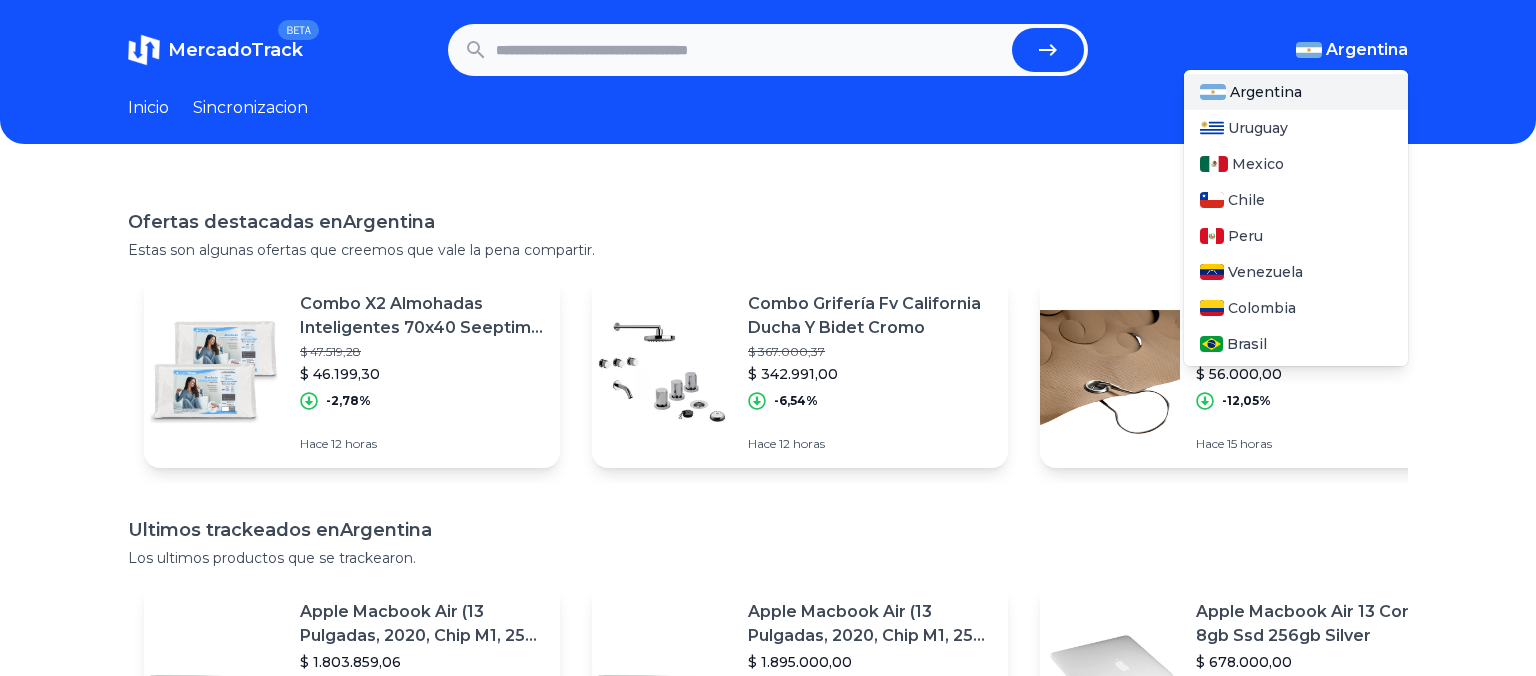 click on "Argentina" at bounding box center (1367, 50) 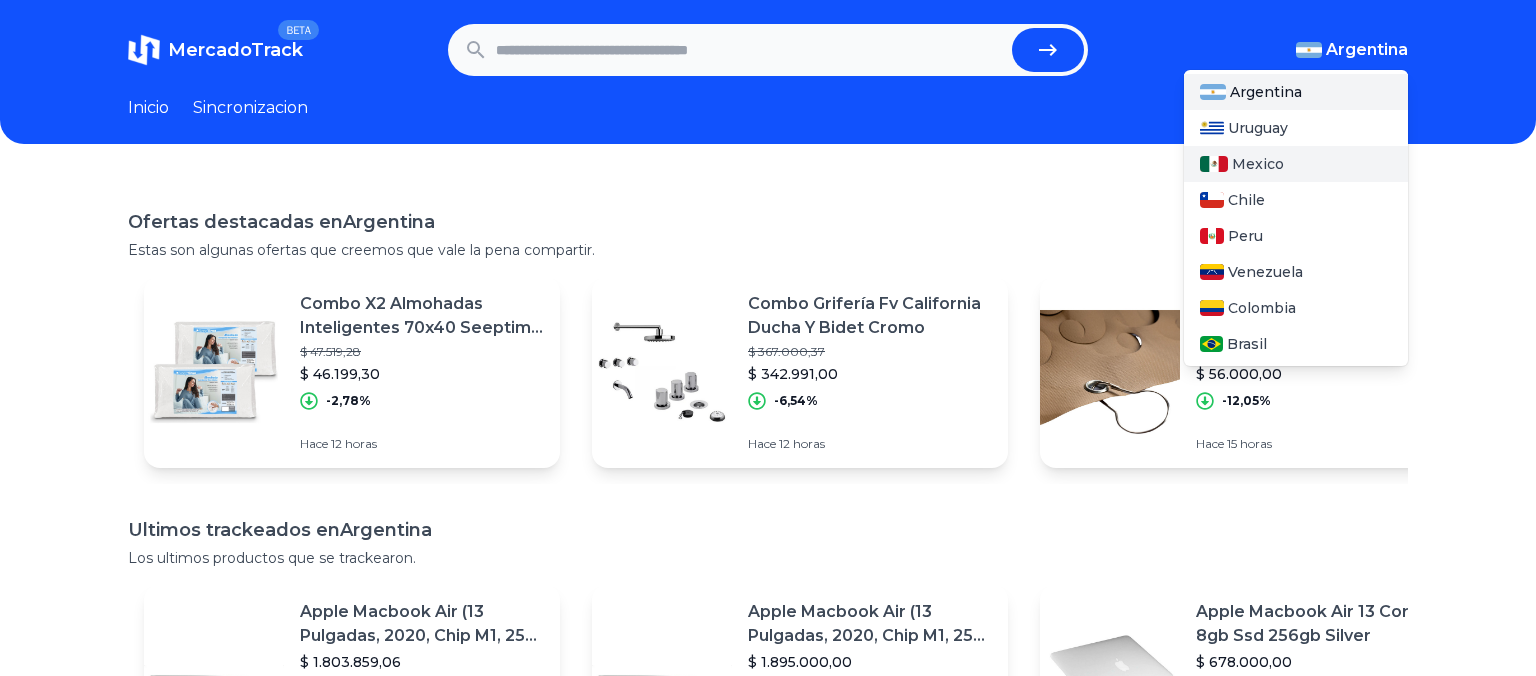 click on "Mexico" at bounding box center [1258, 164] 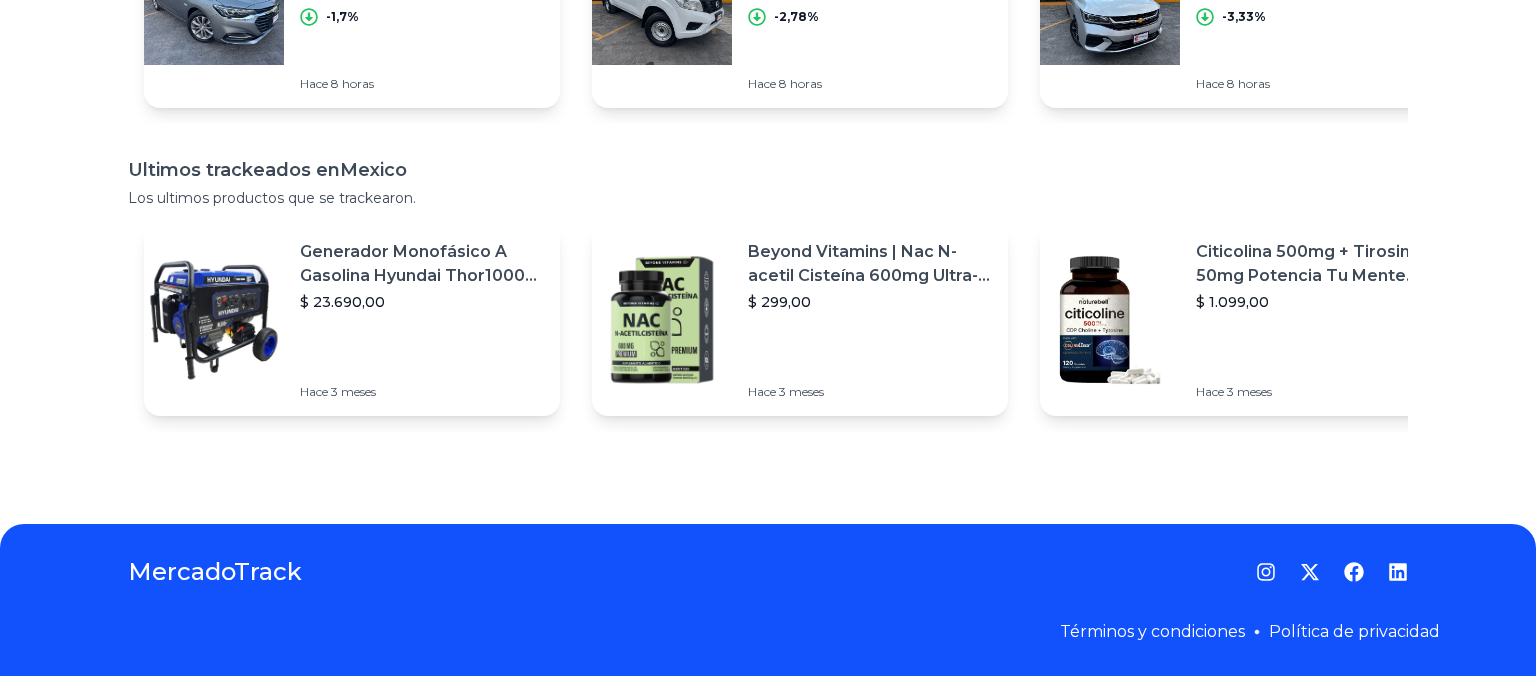scroll, scrollTop: 0, scrollLeft: 0, axis: both 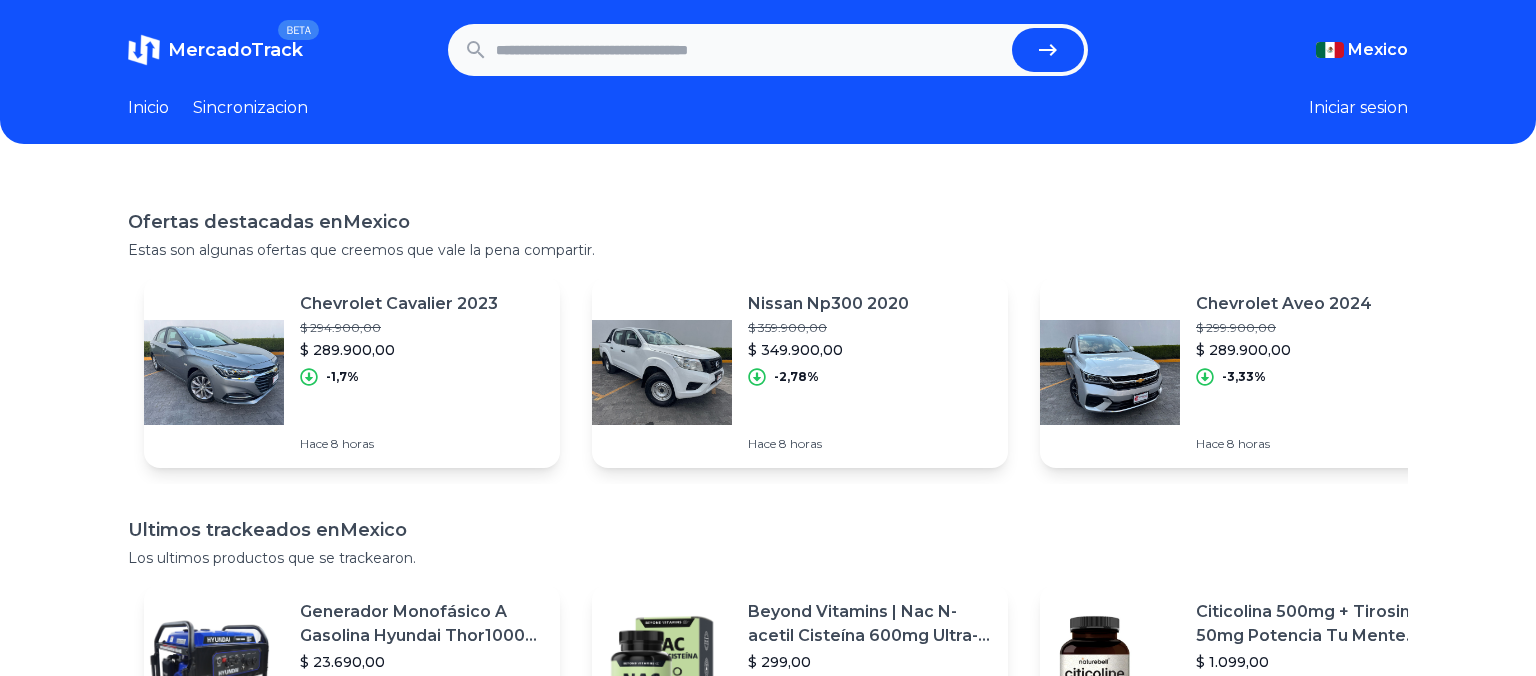 click on "Inicio" at bounding box center (148, 108) 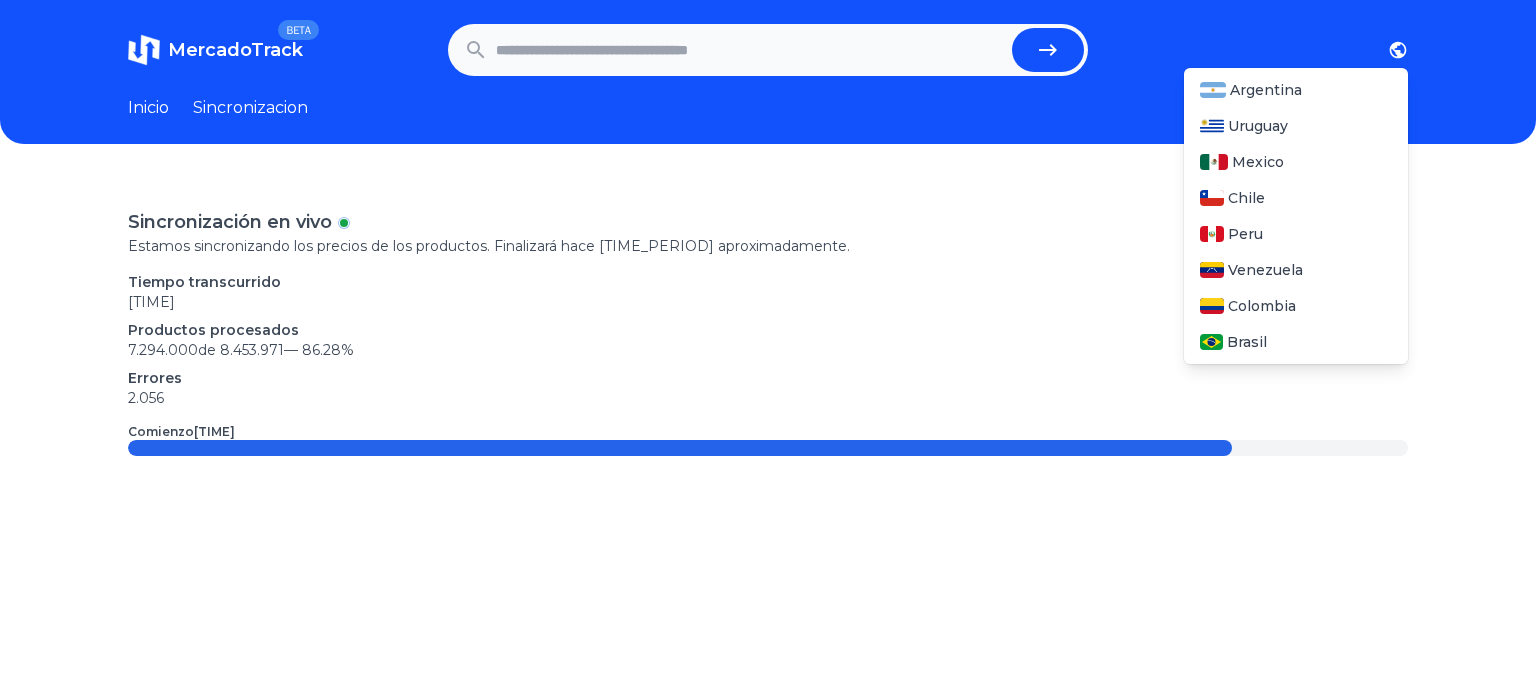 click 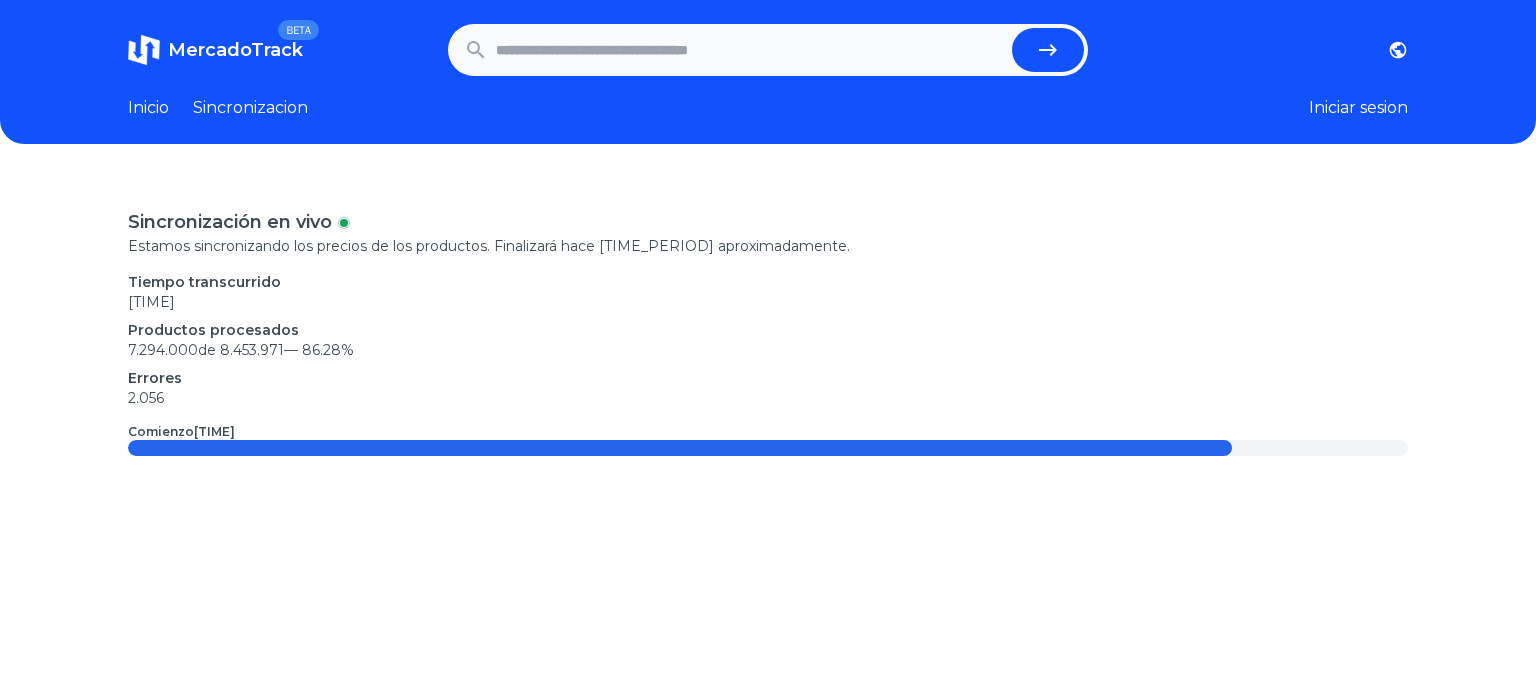 click at bounding box center (750, 50) 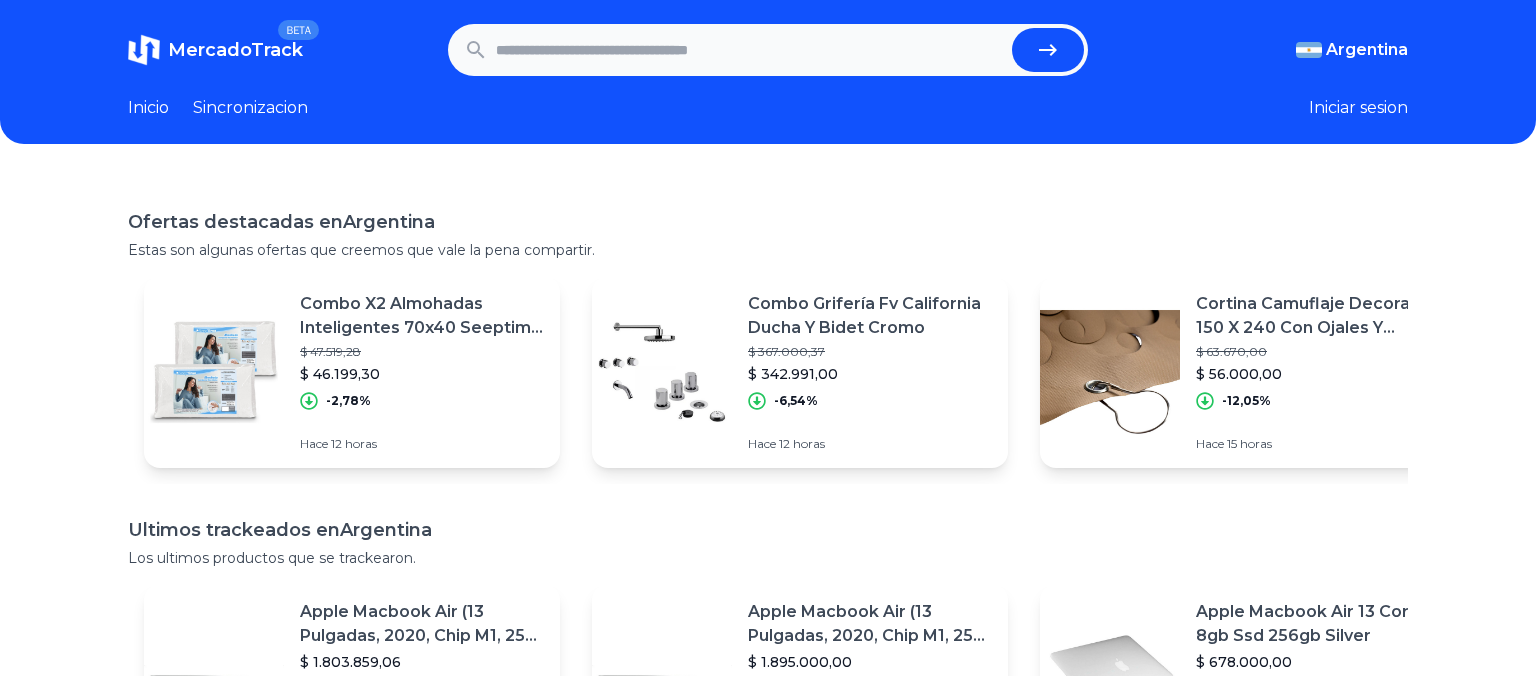 click at bounding box center (214, 372) 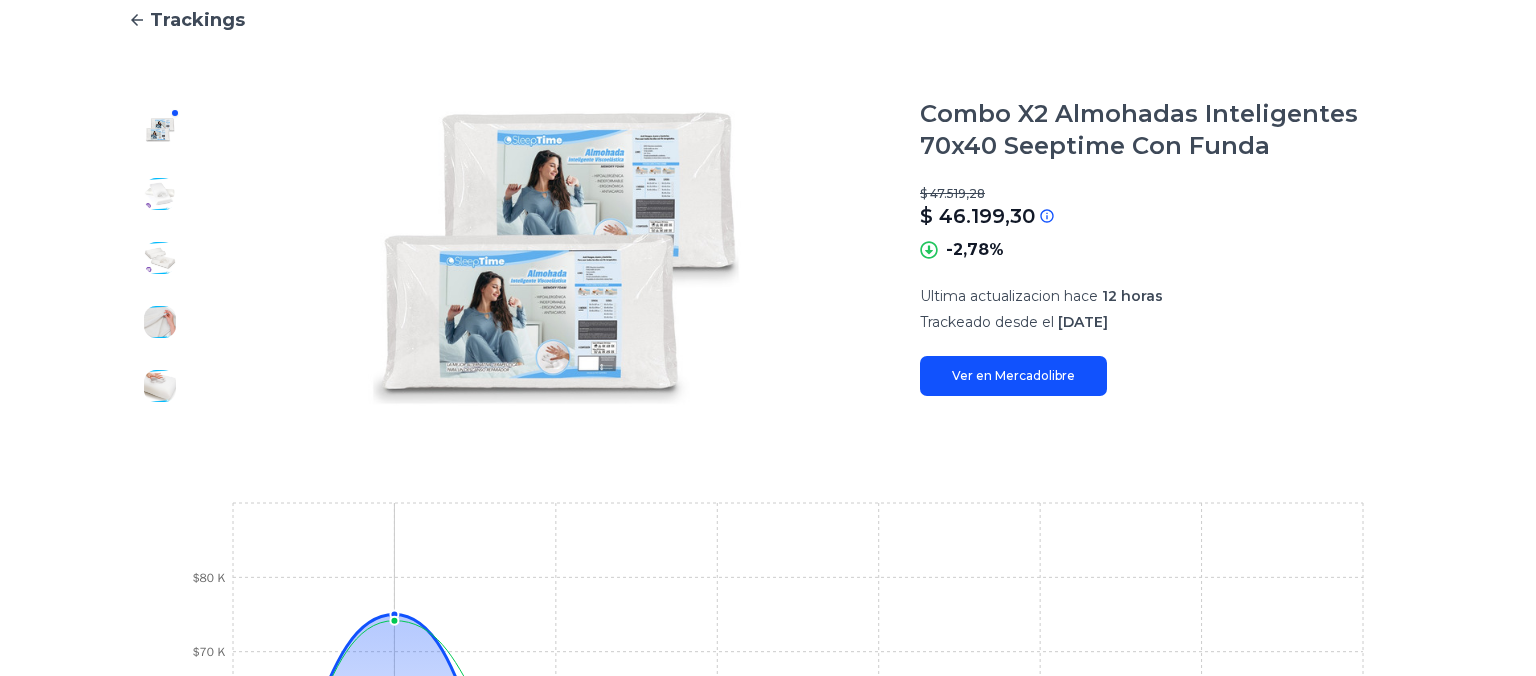 scroll, scrollTop: 0, scrollLeft: 0, axis: both 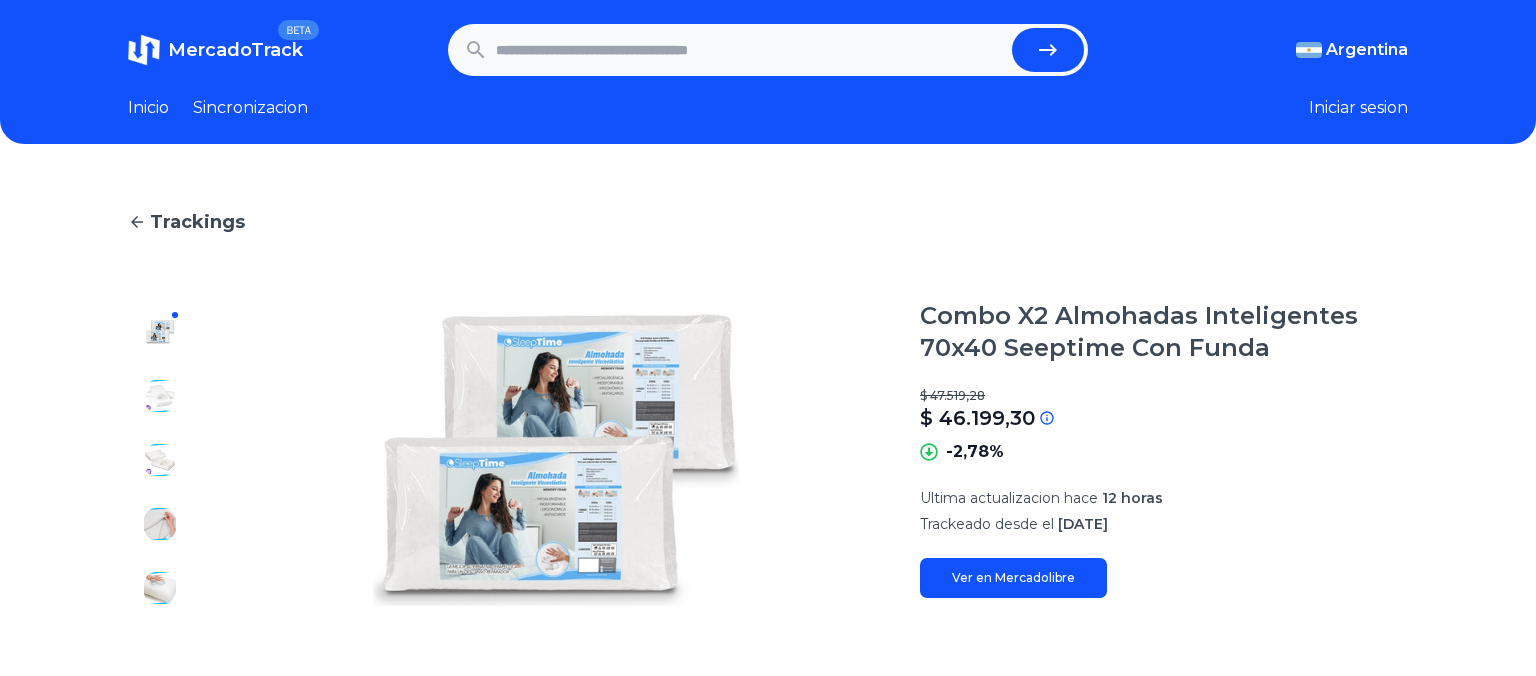 click on "MercadoTrack" at bounding box center (235, 50) 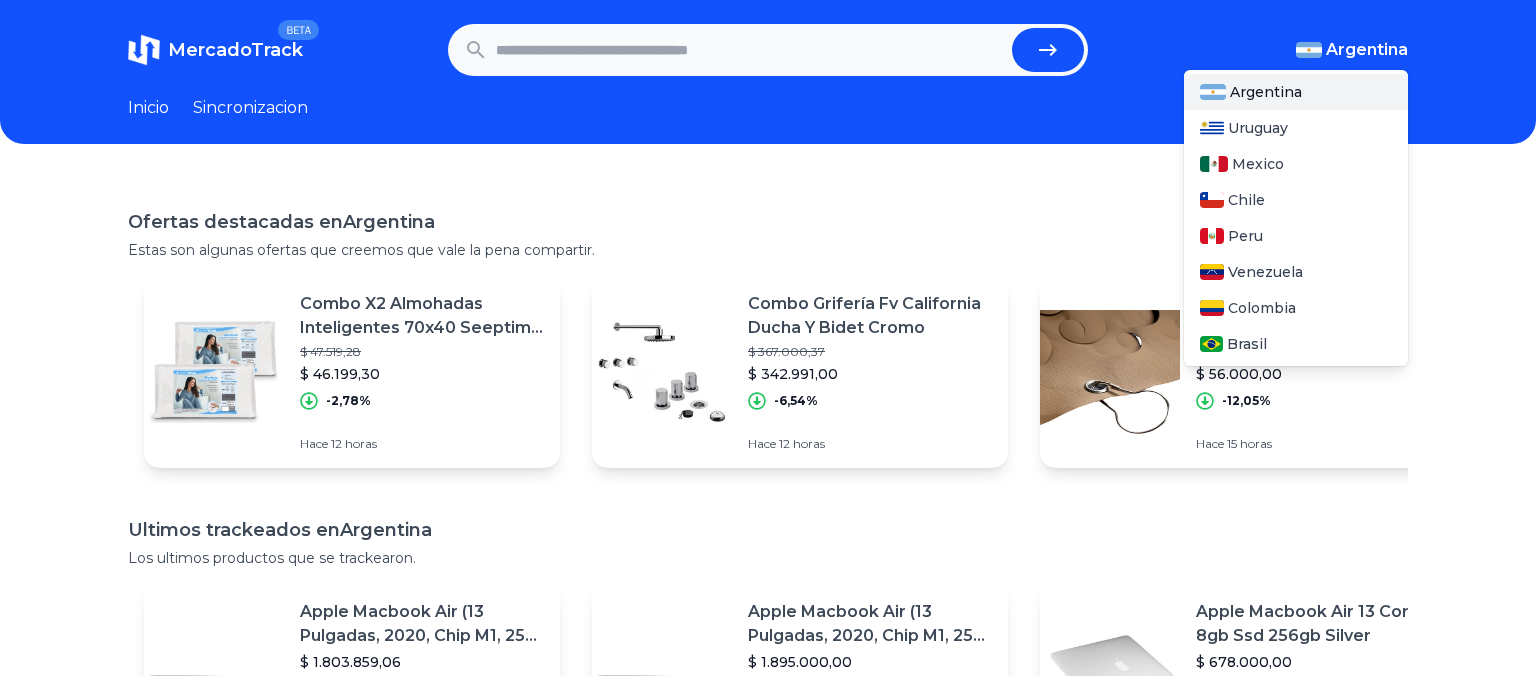 click on "Argentina" at bounding box center (1367, 50) 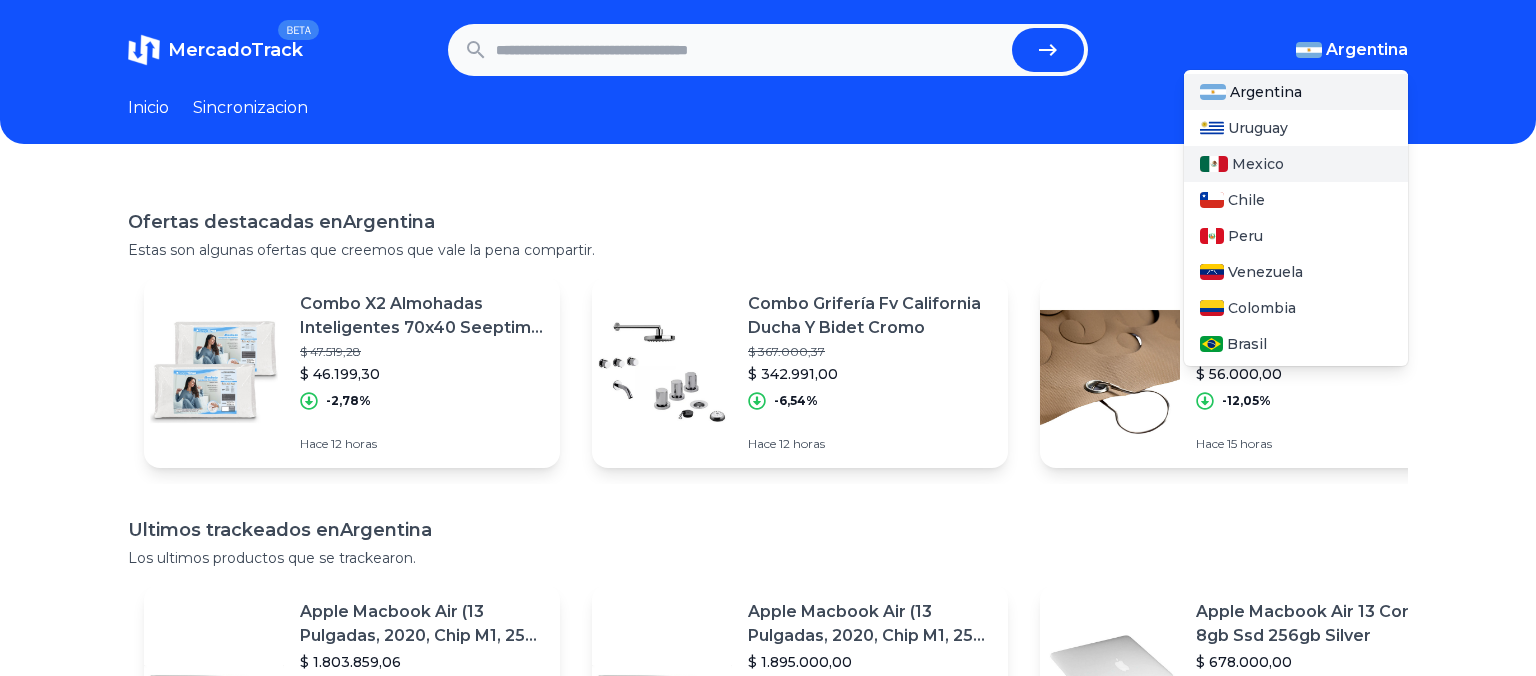 click on "Mexico" at bounding box center (1258, 164) 